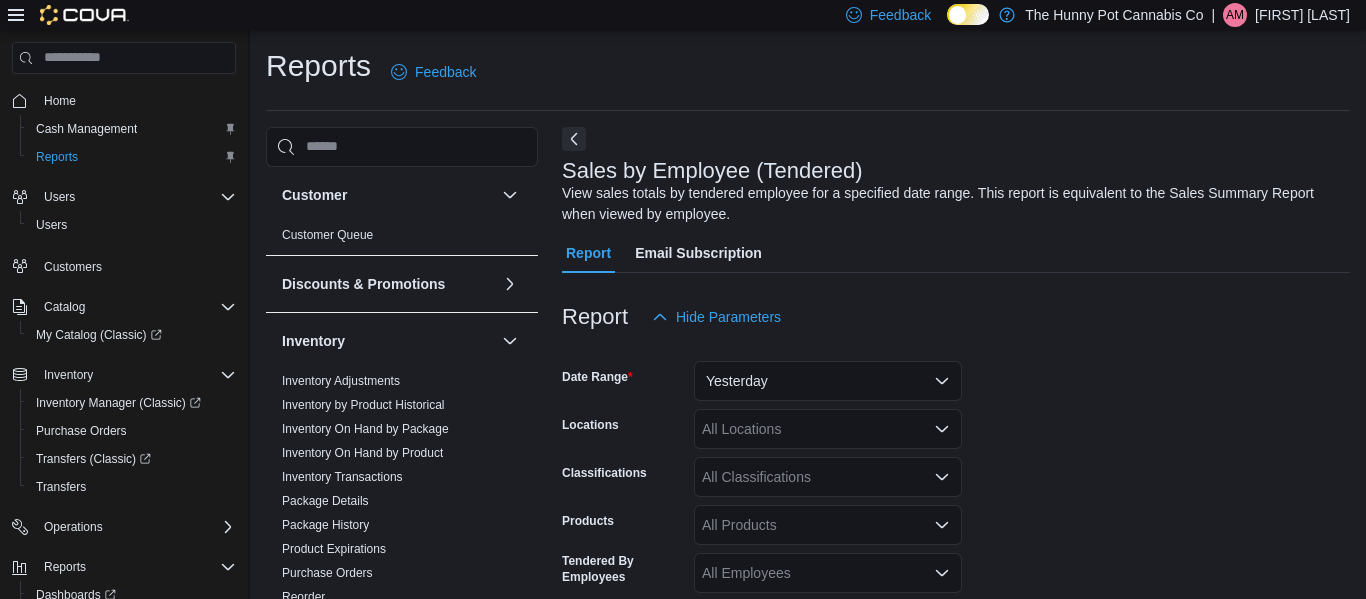 scroll, scrollTop: 67, scrollLeft: 0, axis: vertical 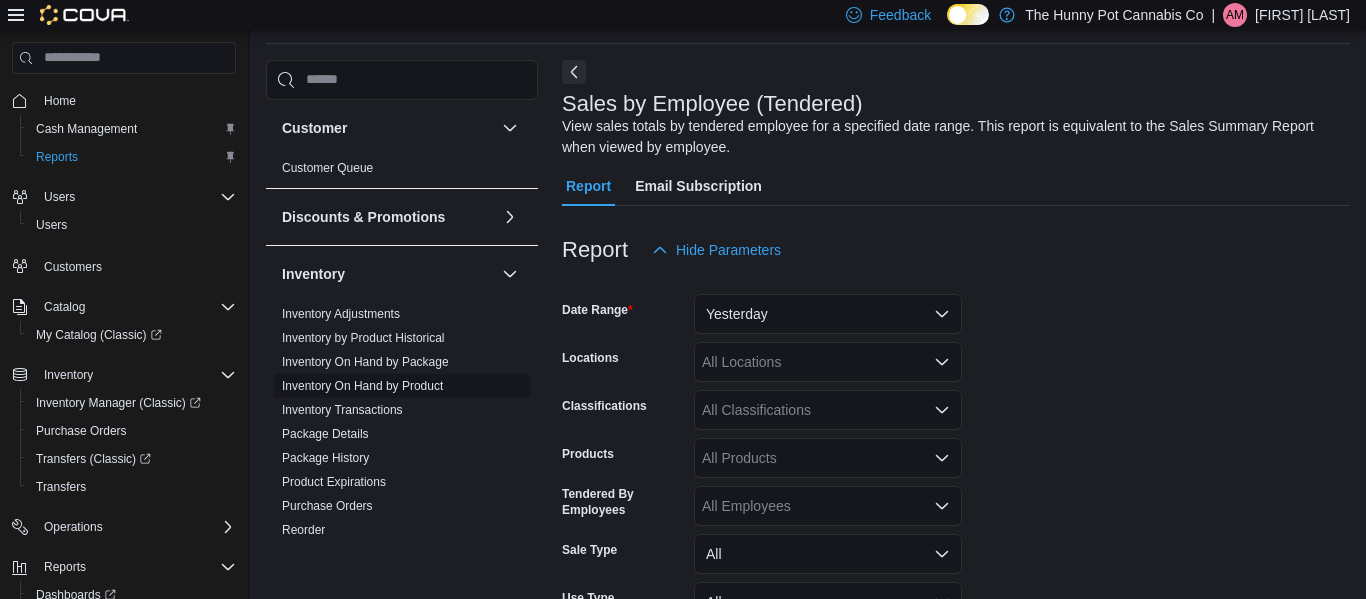 click on "Inventory On Hand by Product" at bounding box center [362, 386] 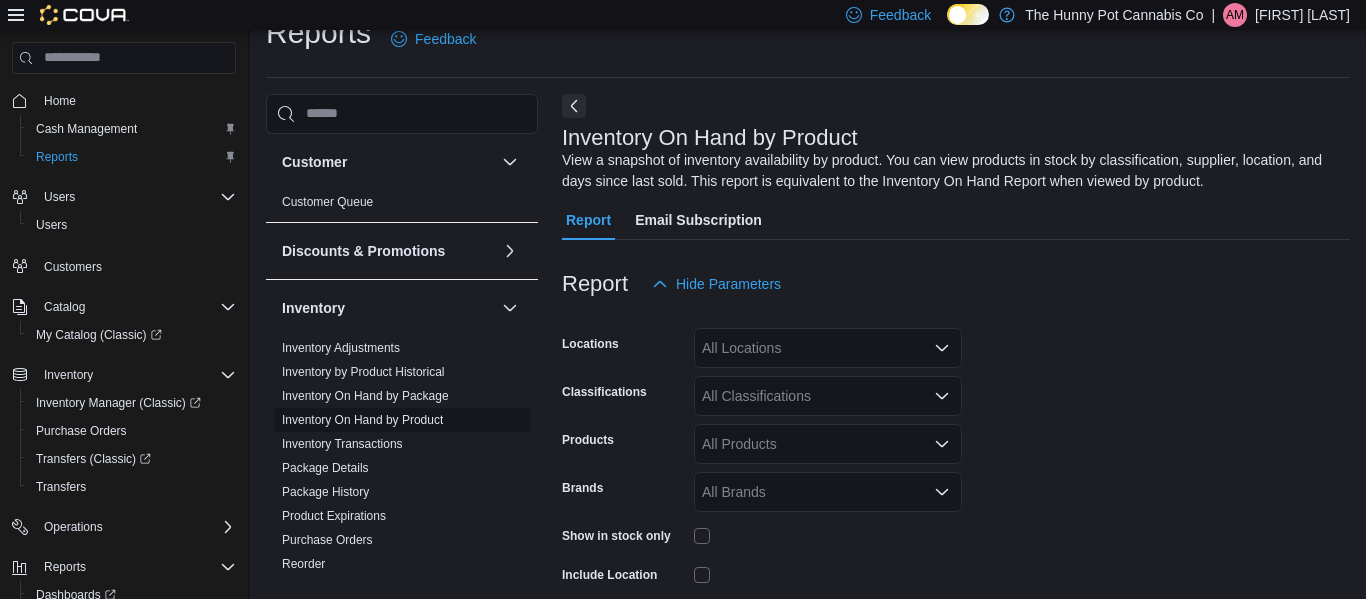 scroll, scrollTop: 67, scrollLeft: 0, axis: vertical 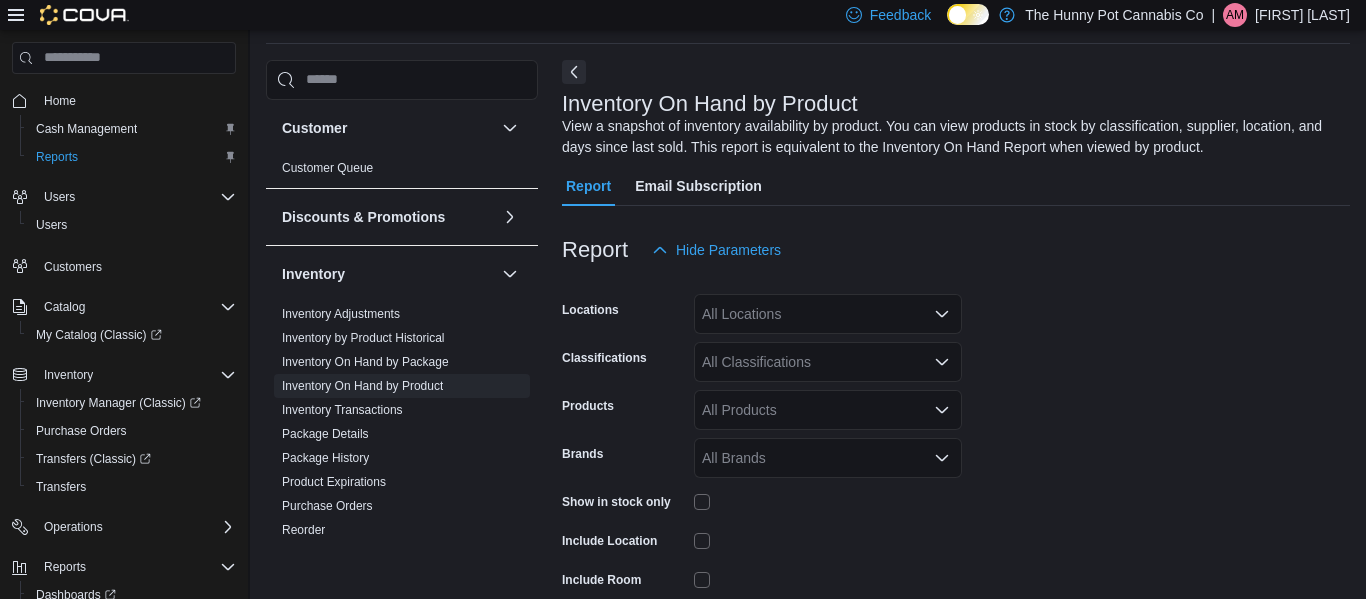 click on "All Locations" at bounding box center (828, 314) 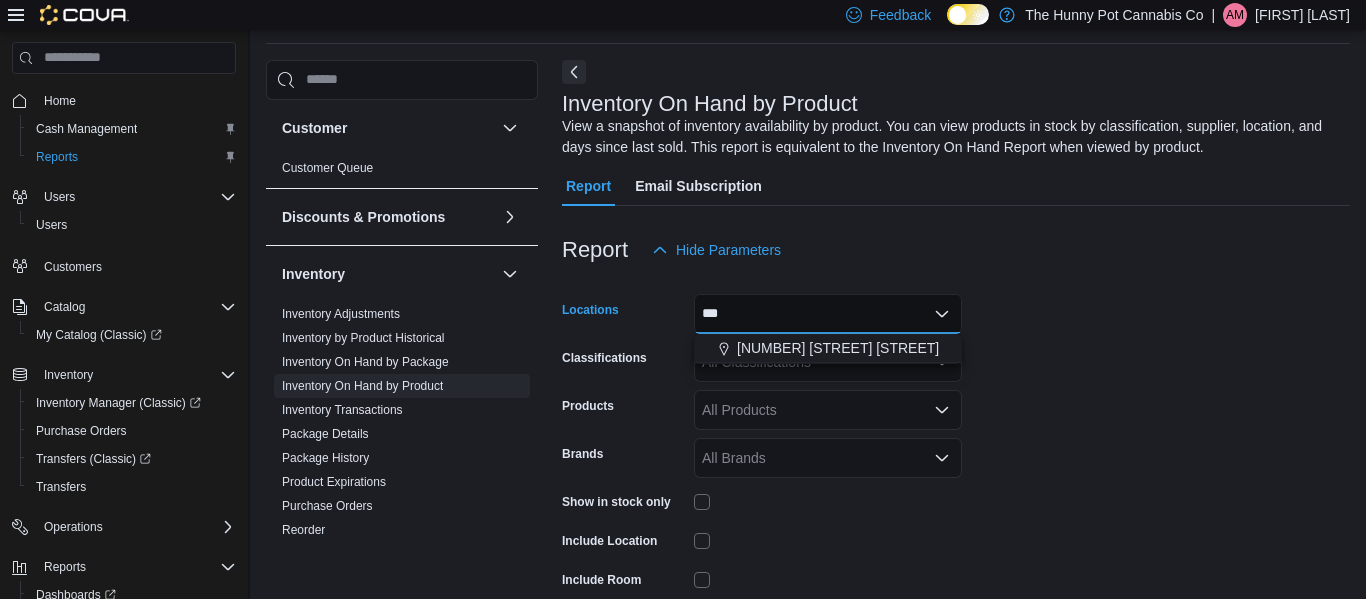 scroll, scrollTop: 0, scrollLeft: 0, axis: both 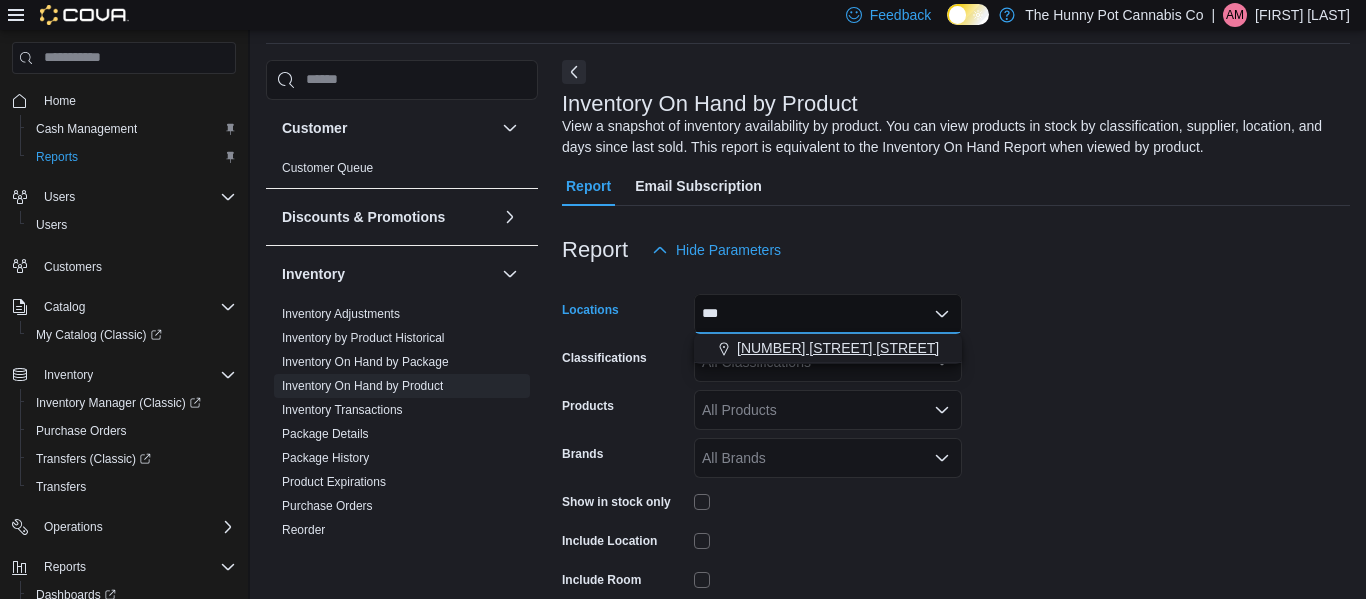 type on "***" 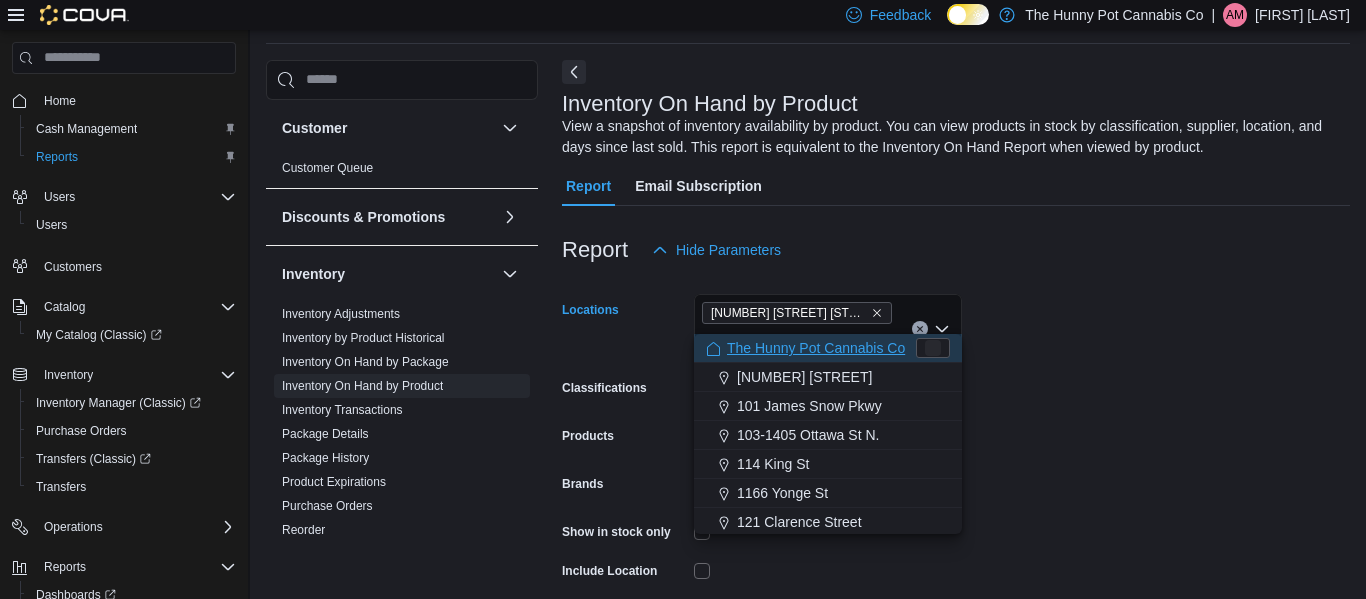 type 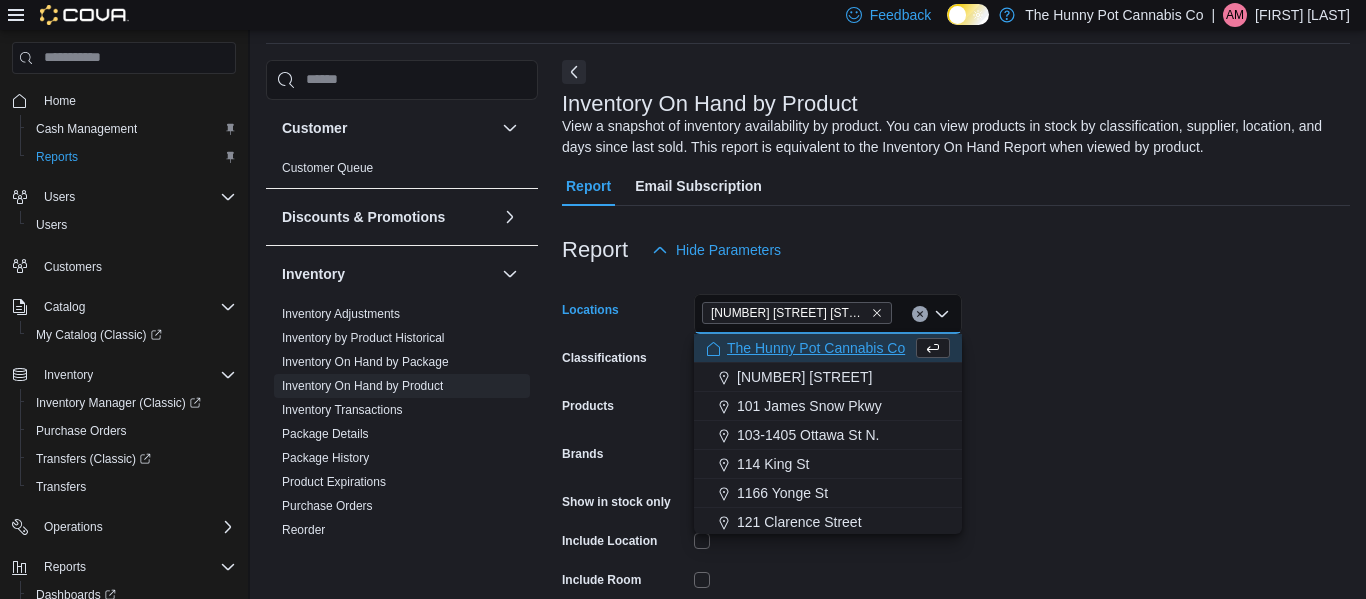 click on "Locations [NUMBER] [STREET] [STREET] [STREET]. [NUMBER] [STREET] [STREET]. [NUMBER] [STREET] [STREET]. [NUMBER] [STREET] [STREET]. All Locations. Type some text or, to display a list of choices, press Down Arrow. To exit the list of choices, press Escape. Classifications All Classifications Products All Products Brands All Brands Show in stock only Include Location Include Room Include Archived Export Run Report" at bounding box center [956, 480] 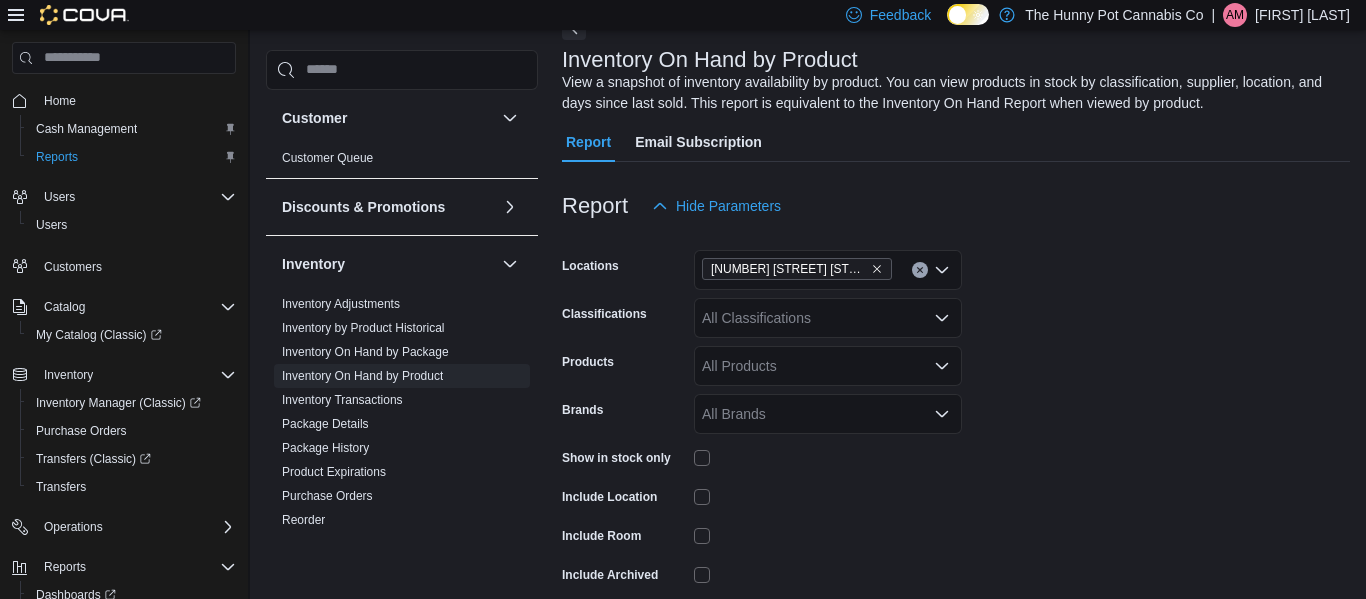 scroll, scrollTop: 198, scrollLeft: 0, axis: vertical 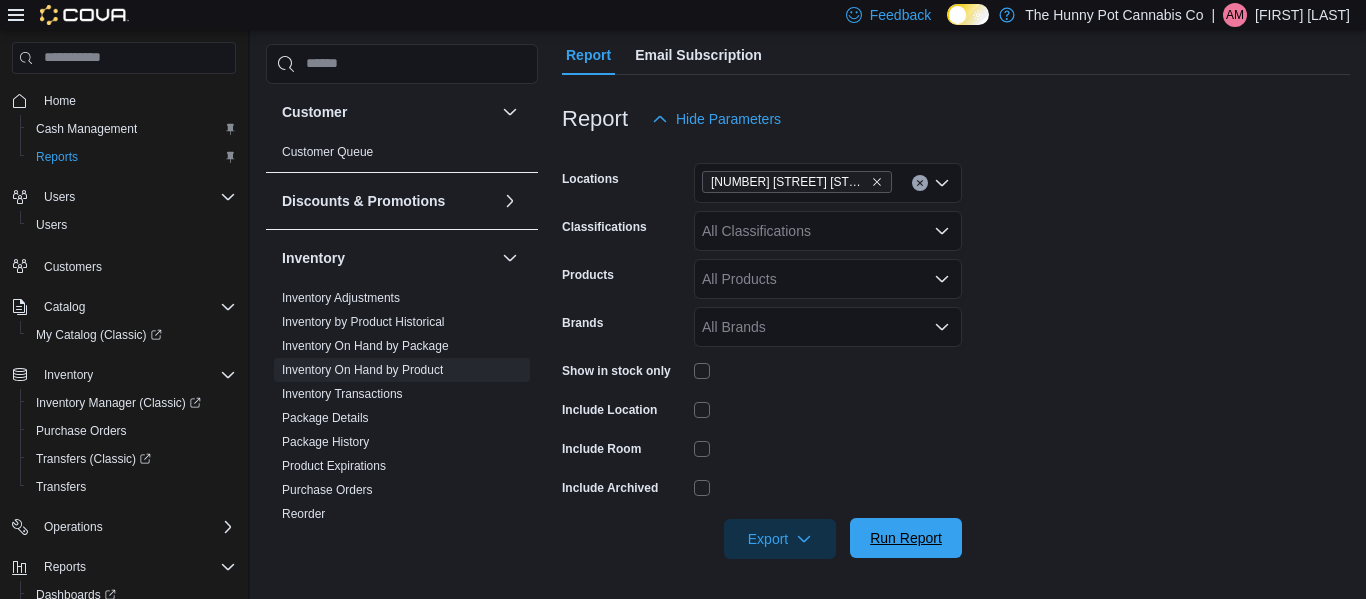 click on "Run Report" at bounding box center [906, 538] 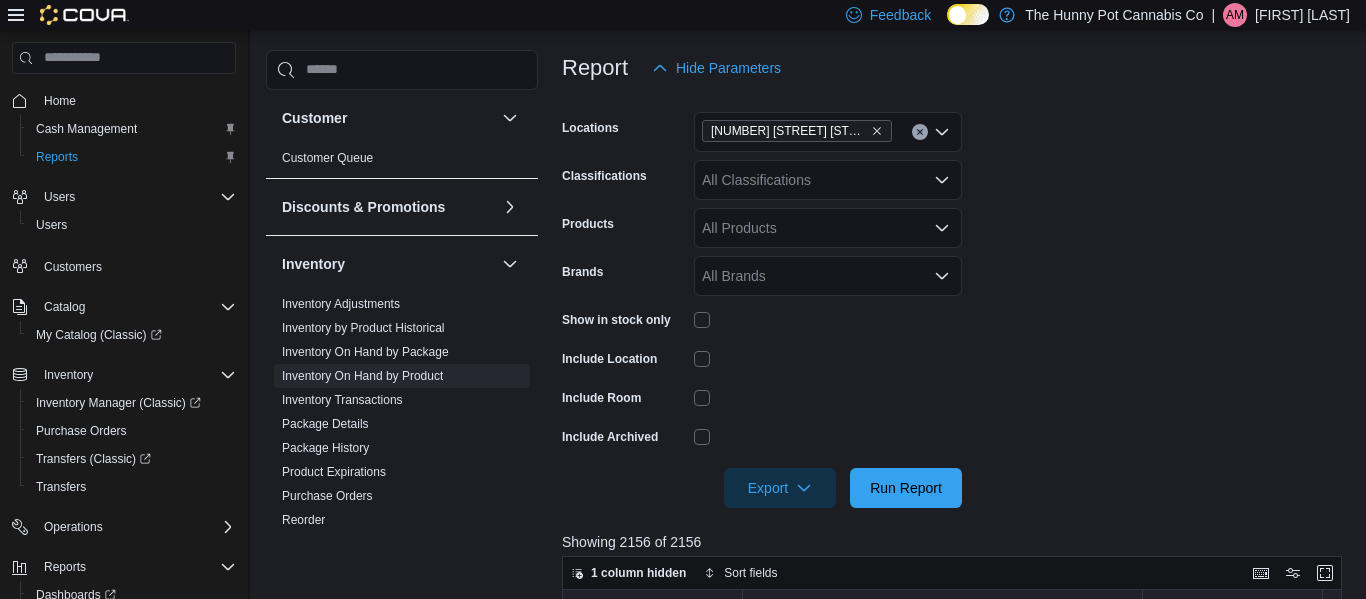 scroll, scrollTop: 392, scrollLeft: 0, axis: vertical 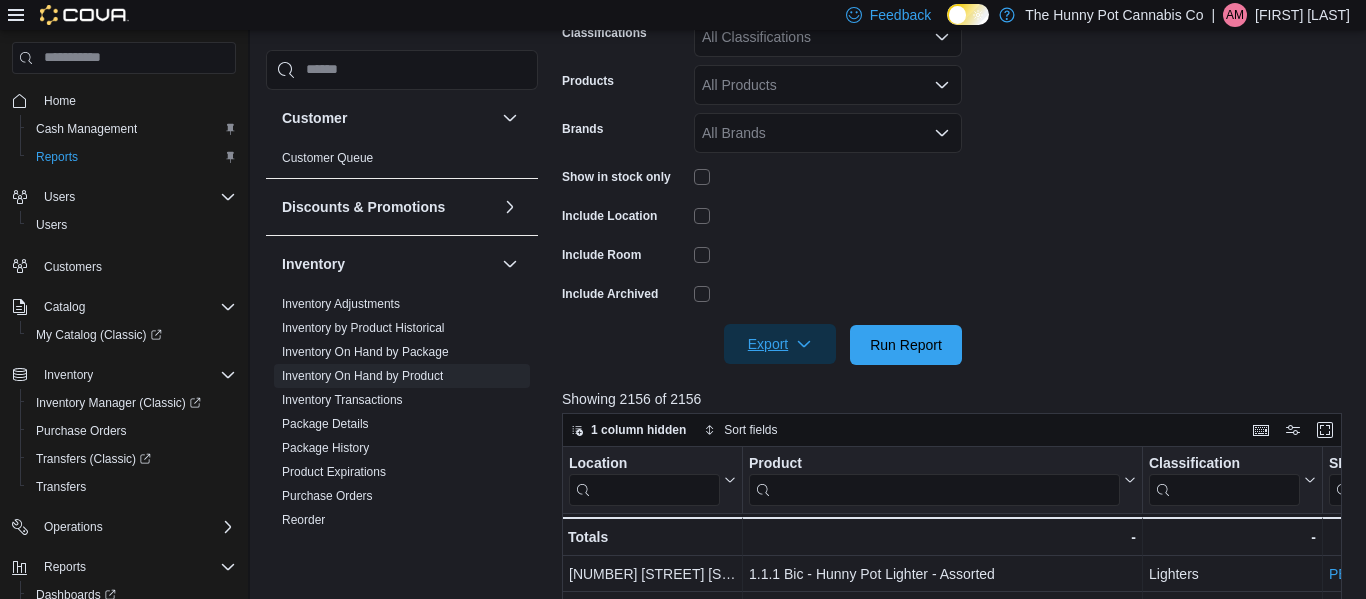 click on "Export" at bounding box center [780, 344] 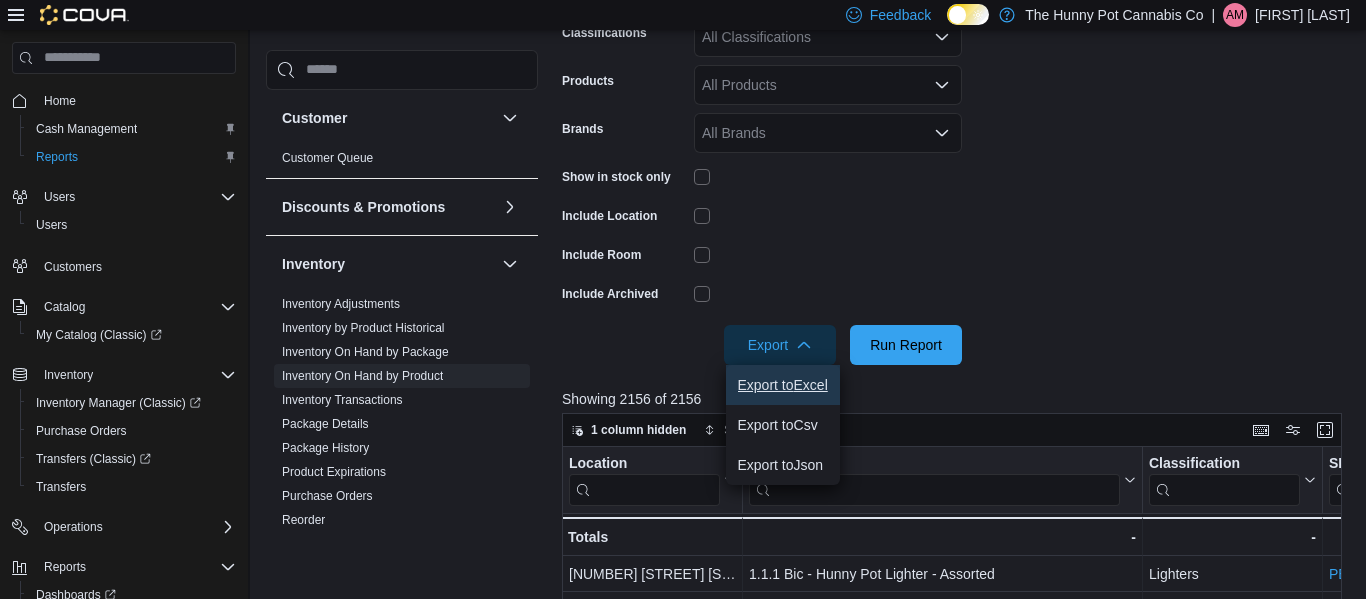 click on "Export to  Excel" at bounding box center (783, 385) 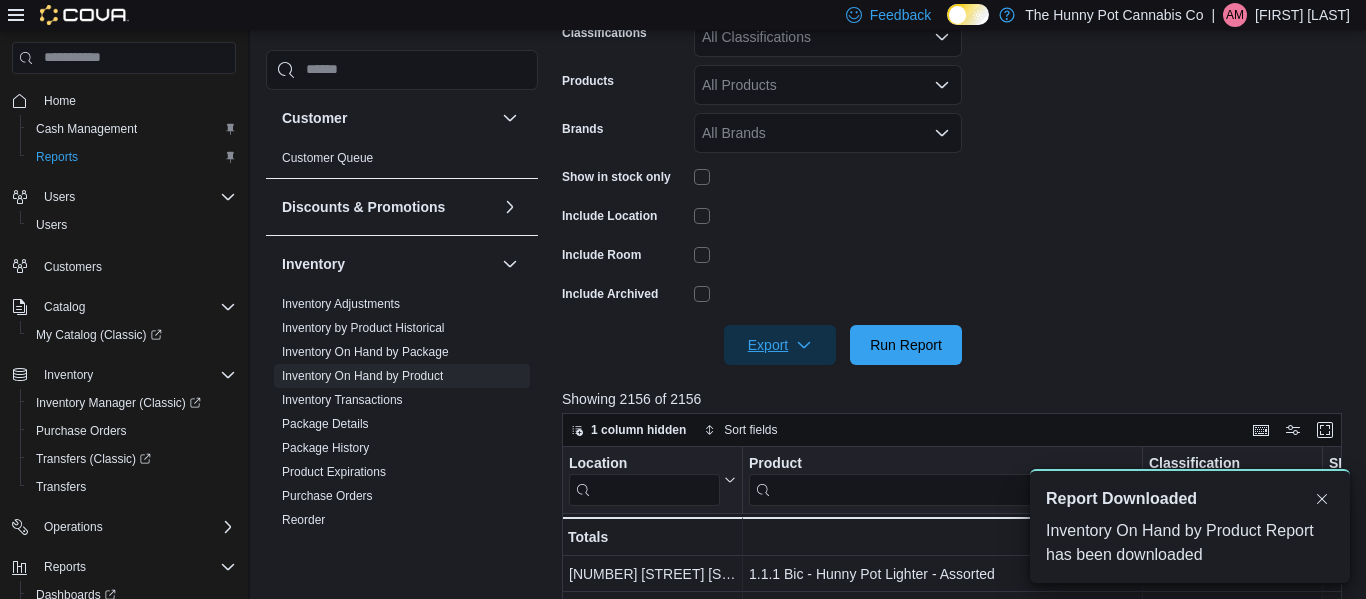 scroll, scrollTop: 0, scrollLeft: 0, axis: both 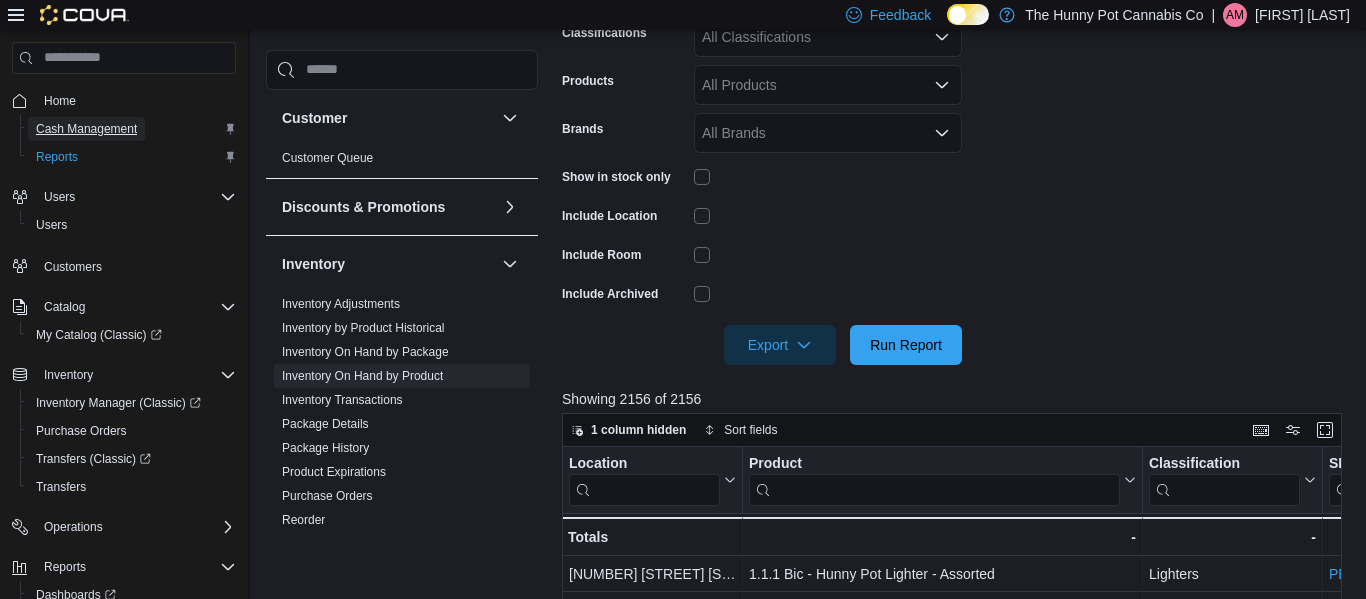 click on "Cash Management" at bounding box center (86, 129) 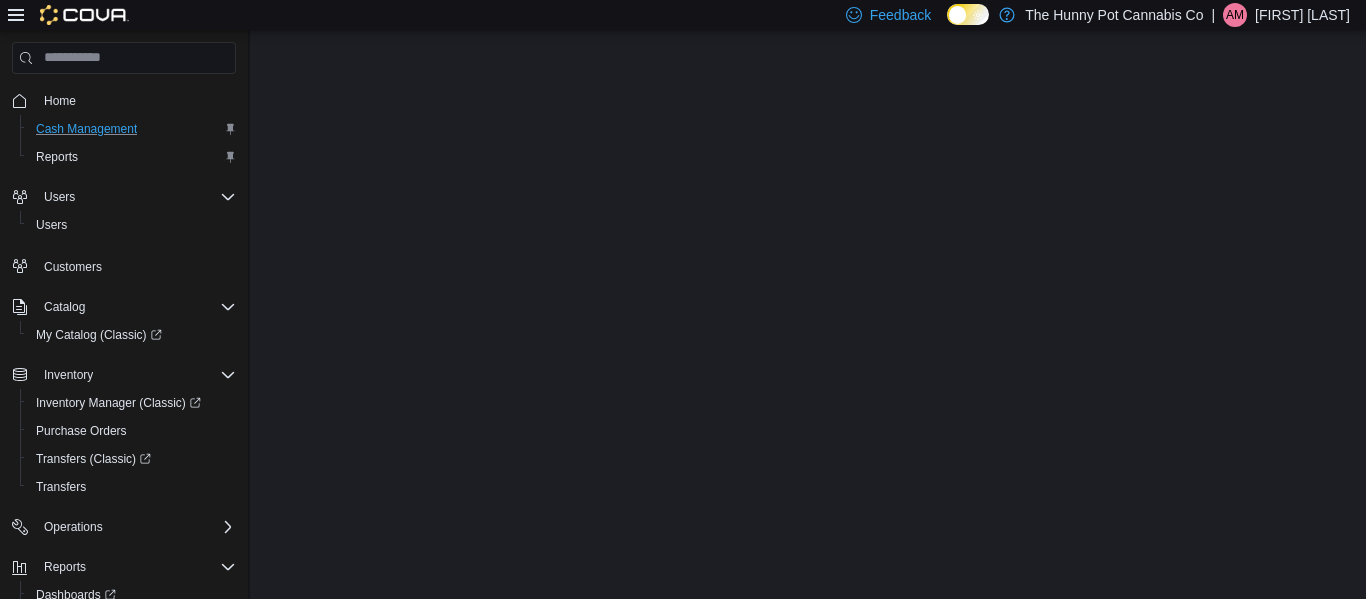 scroll, scrollTop: 0, scrollLeft: 0, axis: both 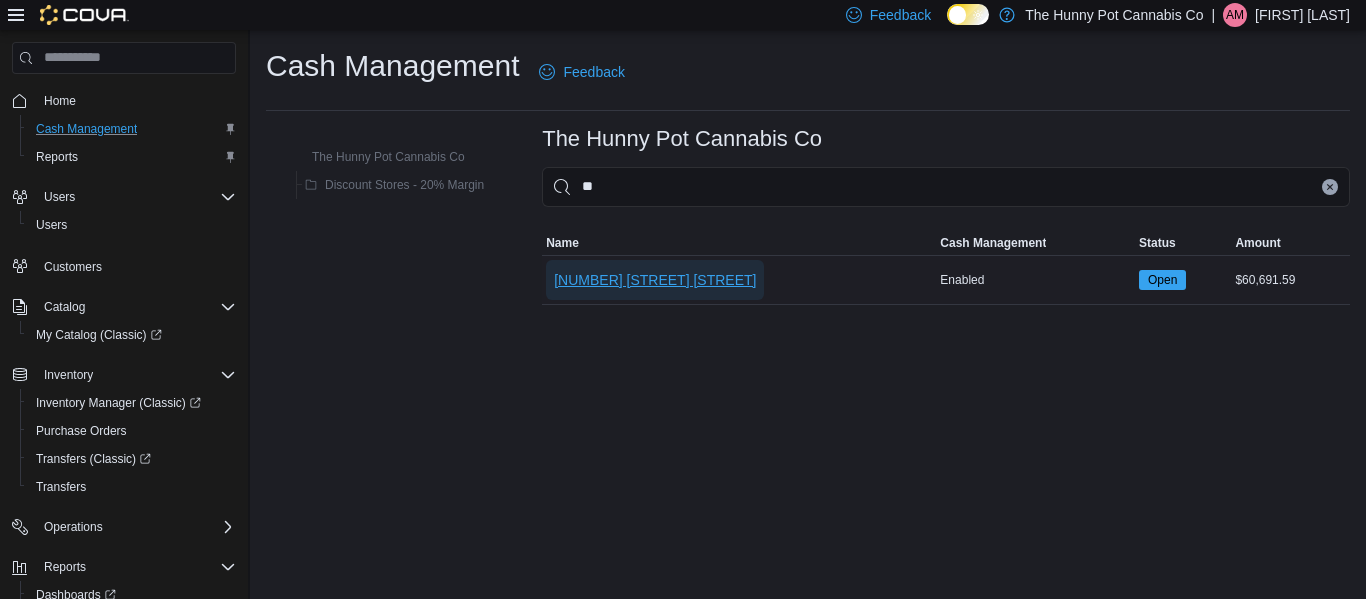 click on "[NUMBER] [STREET] [STREET]" at bounding box center (655, 280) 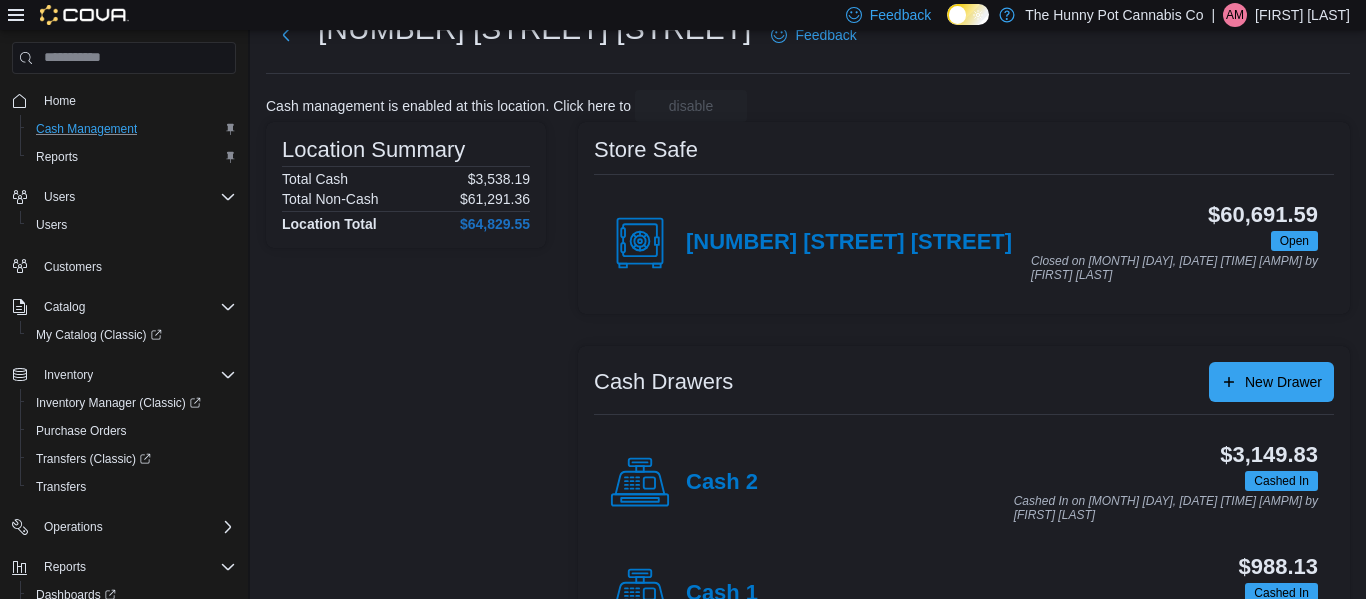 scroll, scrollTop: 82, scrollLeft: 0, axis: vertical 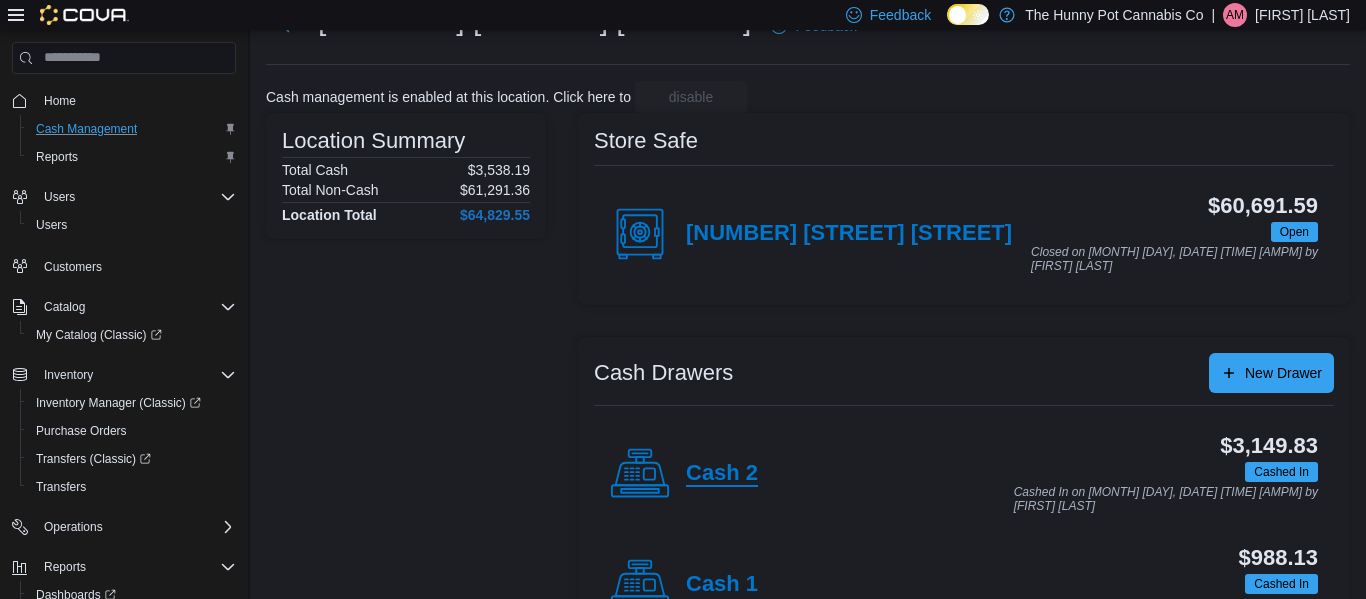 click on "Cash 2" at bounding box center [722, 474] 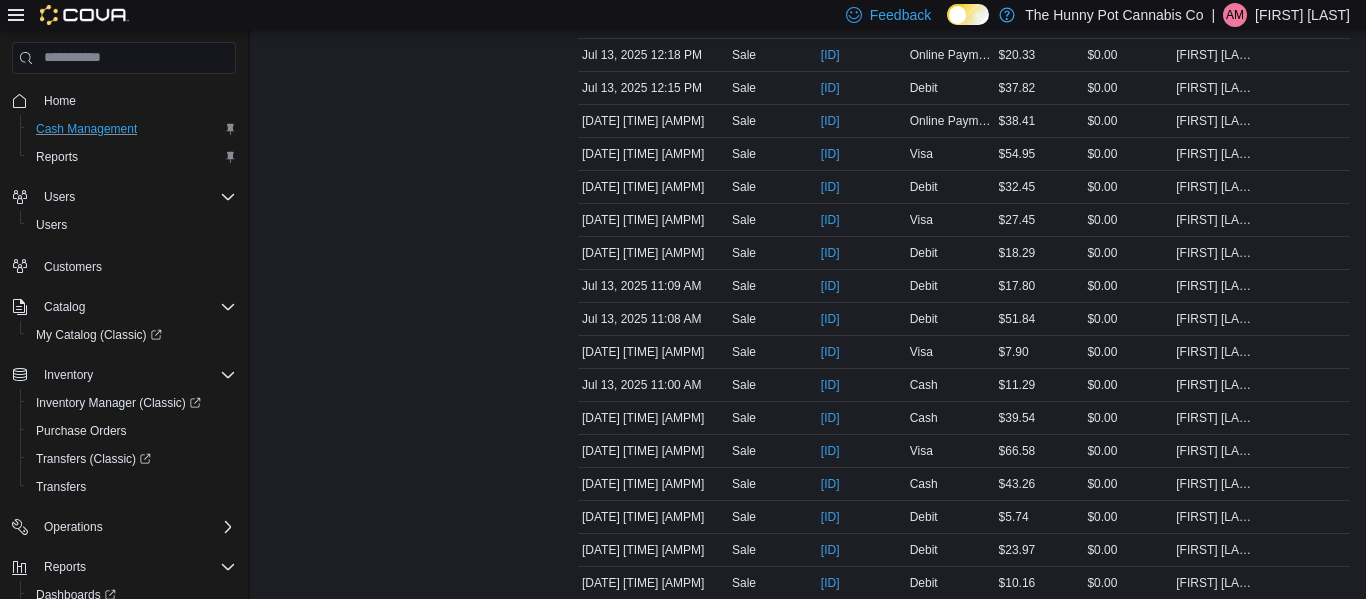 scroll, scrollTop: 2144, scrollLeft: 0, axis: vertical 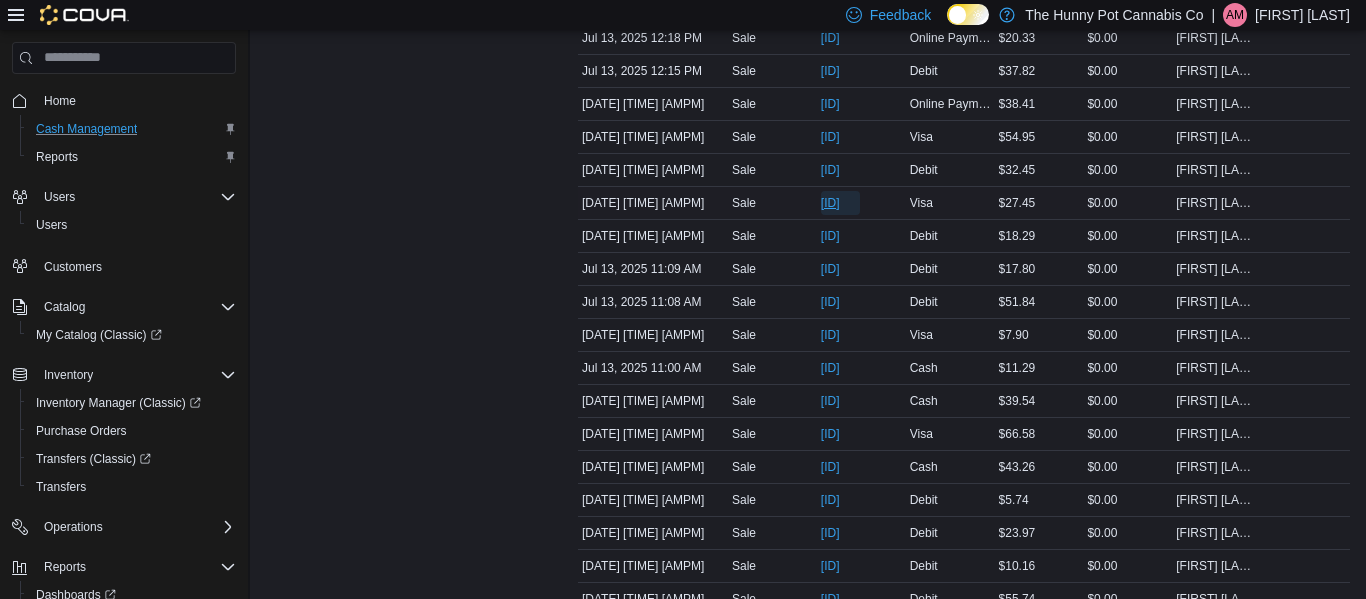 click on "[ID]" at bounding box center [830, 203] 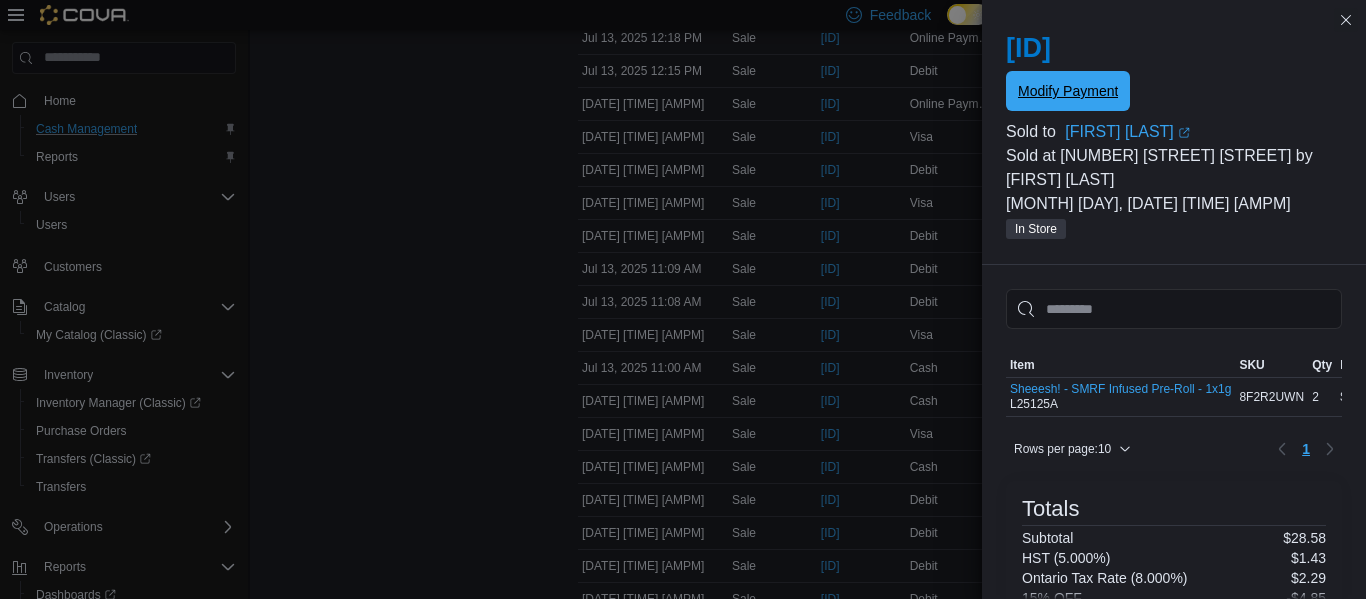 click on "Modify Payment" at bounding box center [1068, 91] 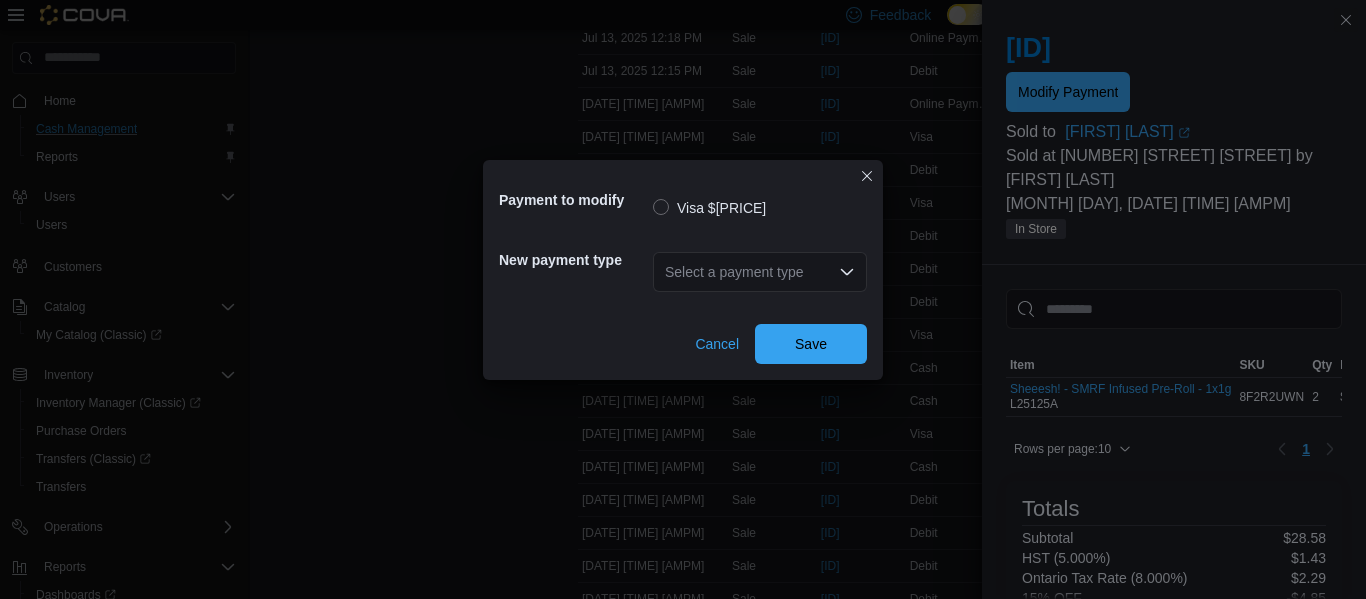click on "Select a payment type" at bounding box center [760, 272] 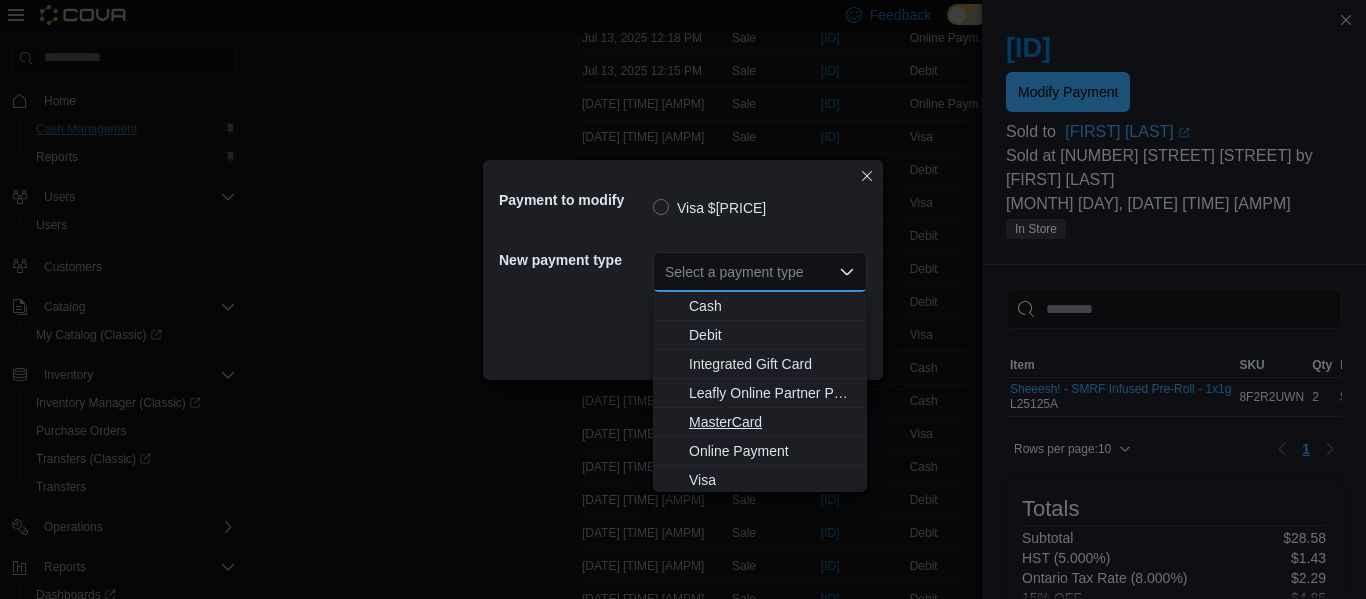 click on "MasterCard" at bounding box center [772, 422] 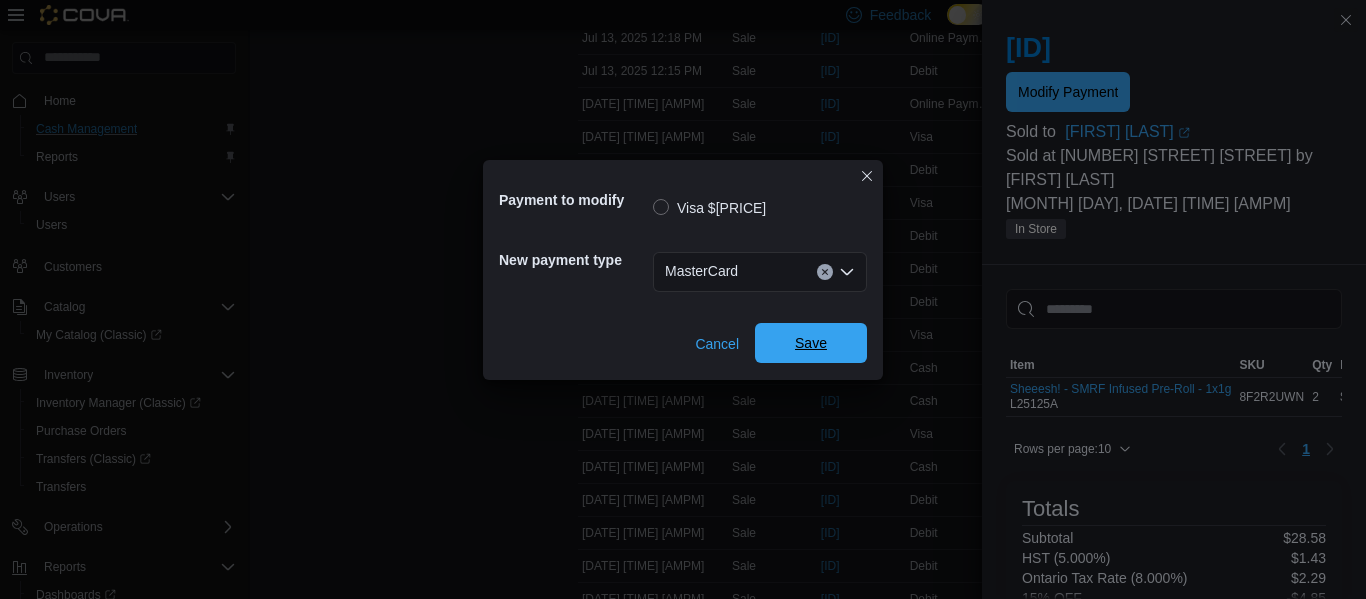 click on "Save" at bounding box center (811, 343) 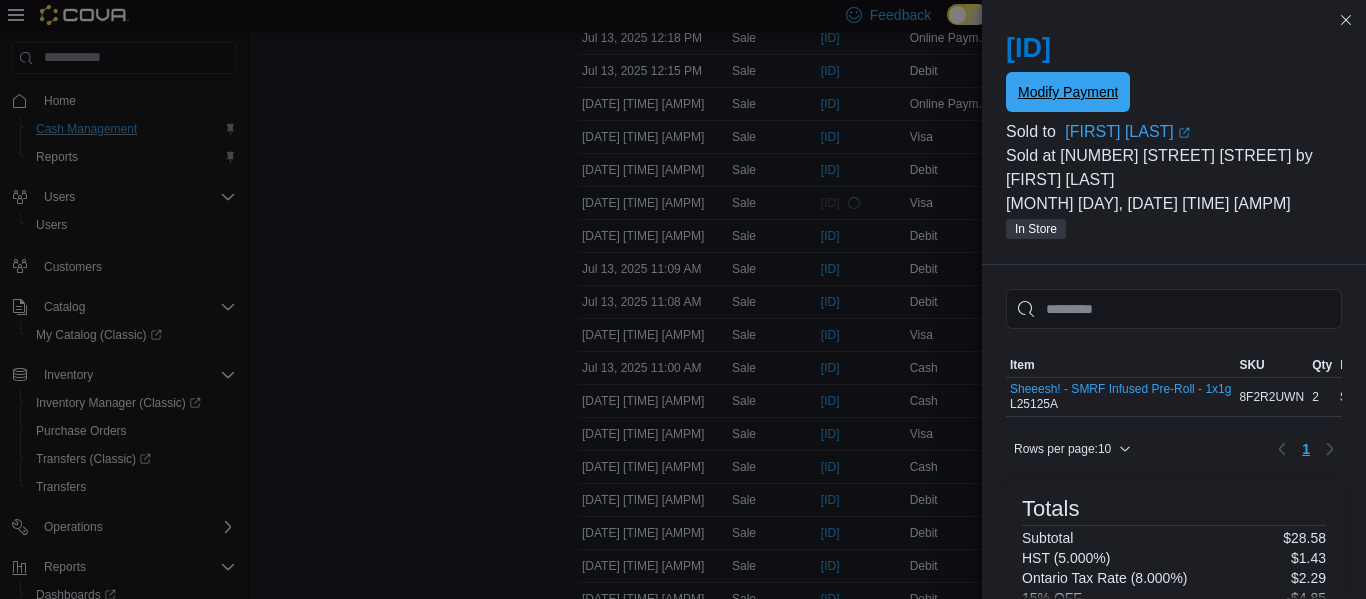 scroll, scrollTop: 0, scrollLeft: 0, axis: both 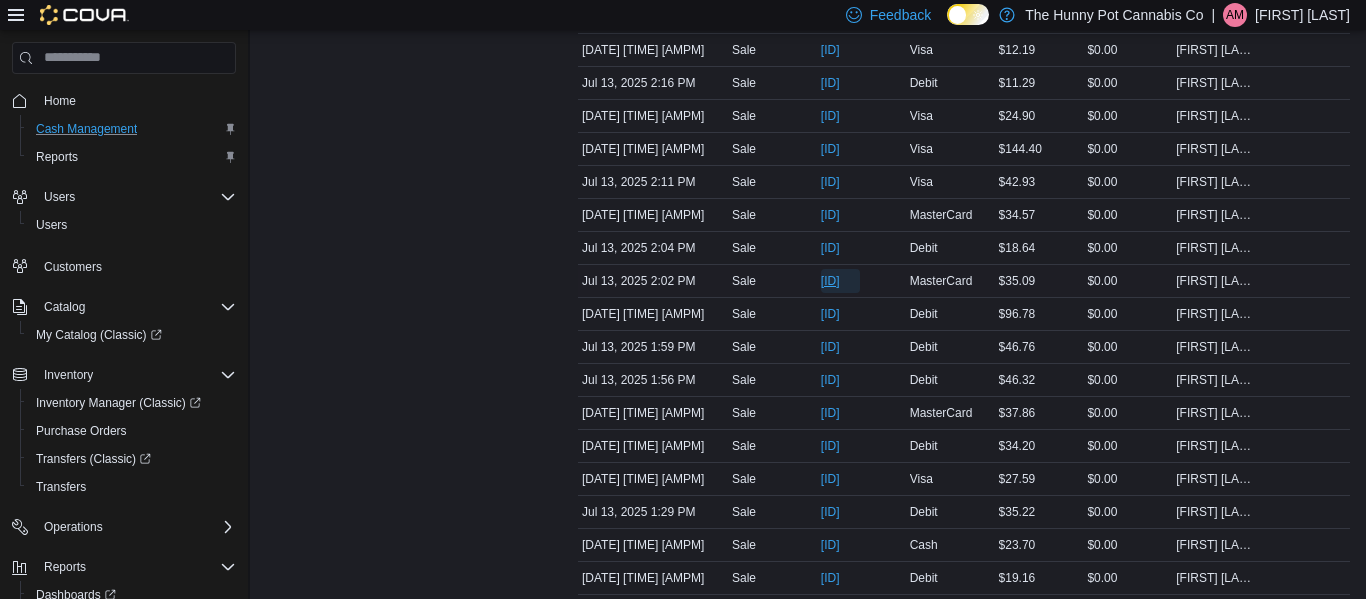 click on "[ID]" at bounding box center (830, 281) 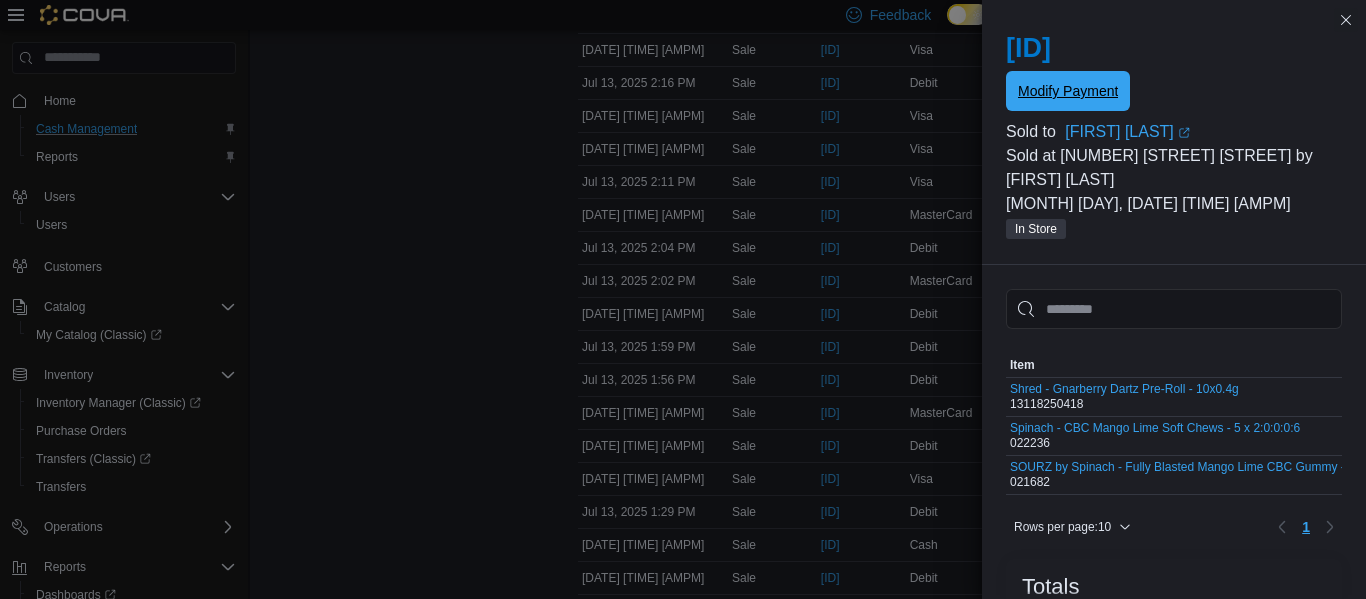 click on "Modify Payment" at bounding box center (1068, 91) 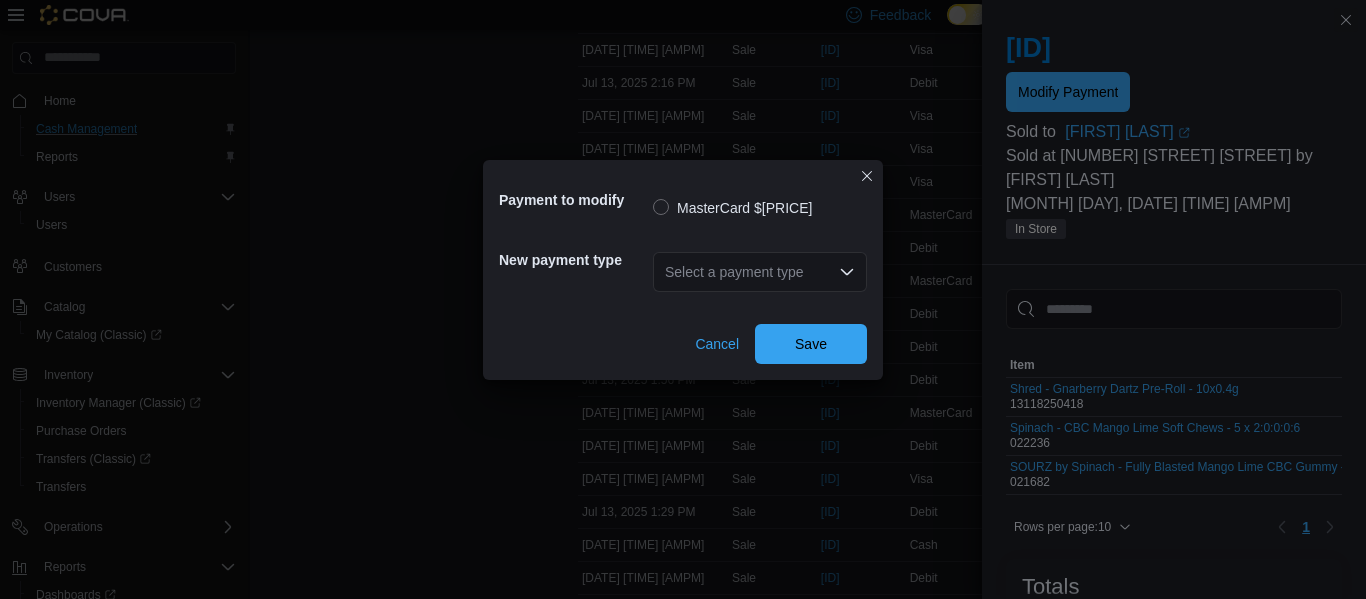 click on "Select a payment type" at bounding box center (760, 272) 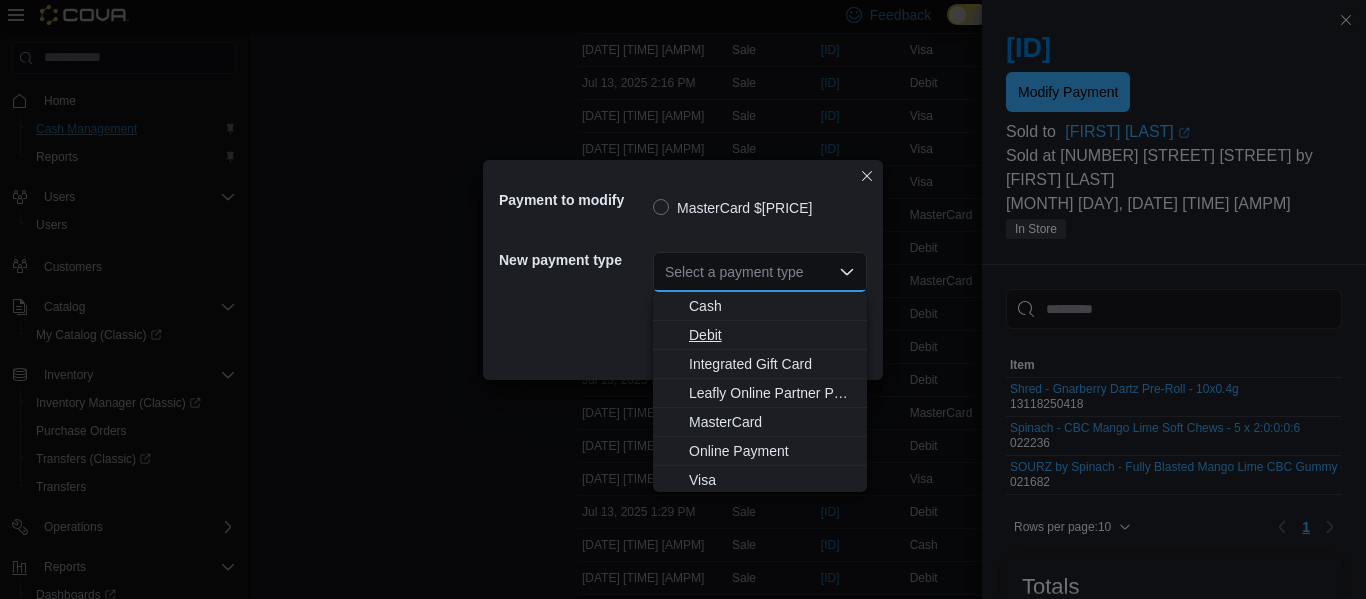 click on "Debit" at bounding box center [772, 335] 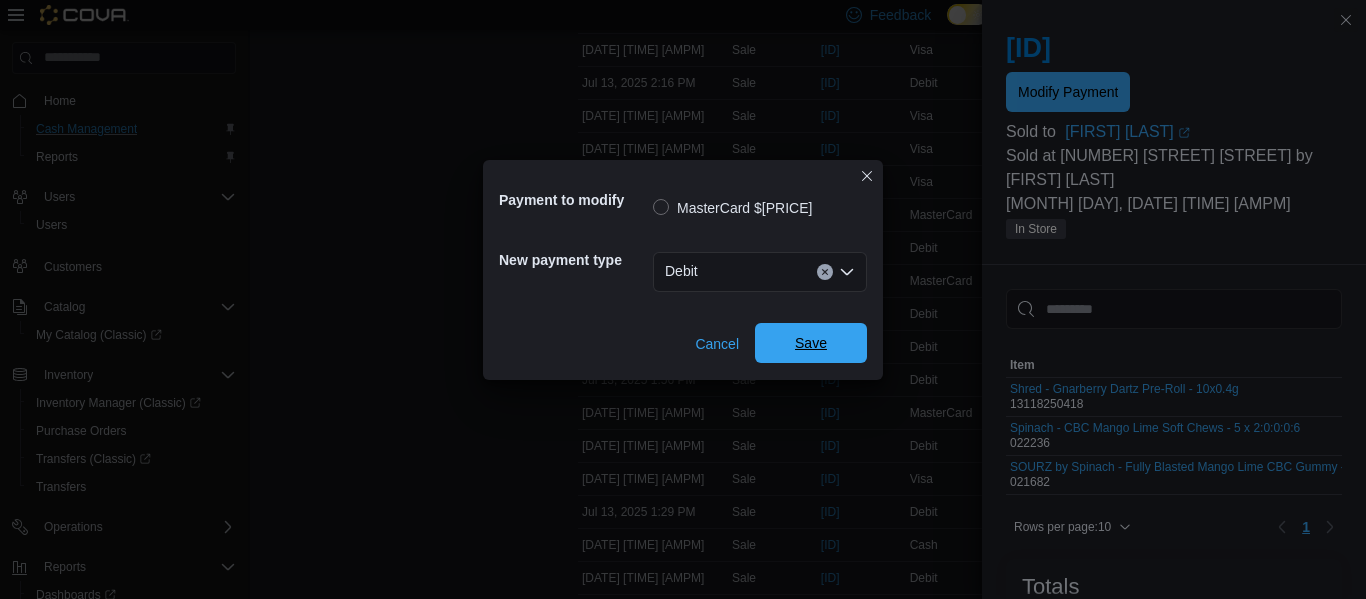 click on "Save" at bounding box center (811, 343) 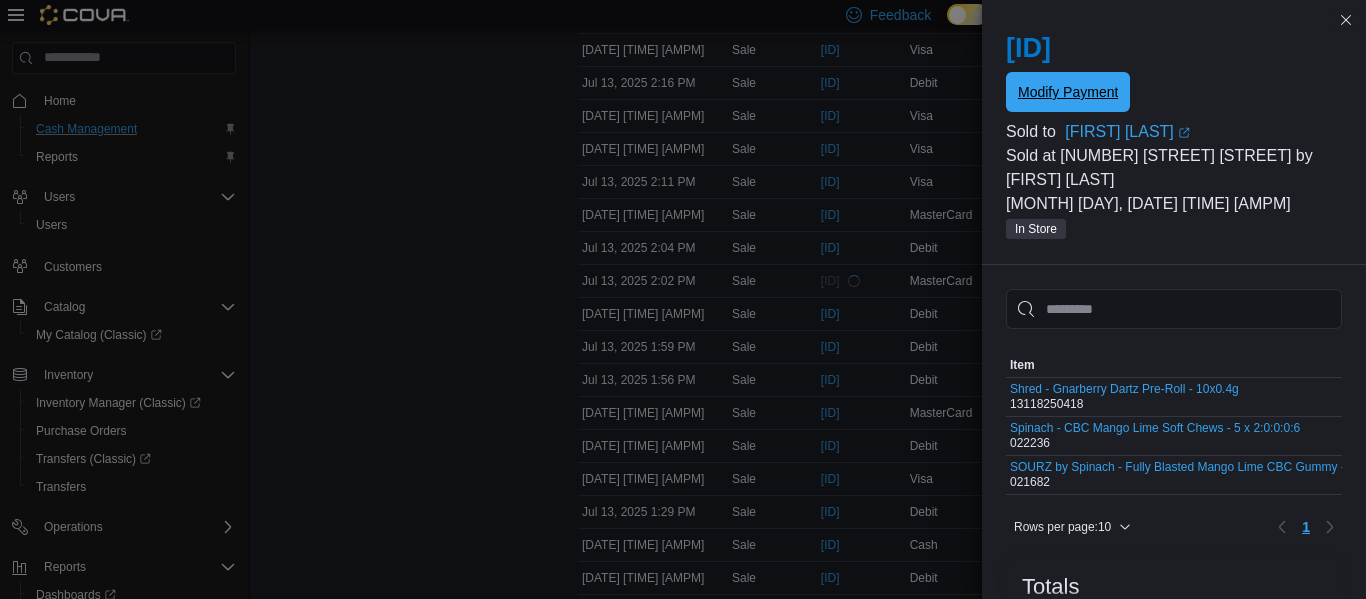scroll, scrollTop: 0, scrollLeft: 0, axis: both 